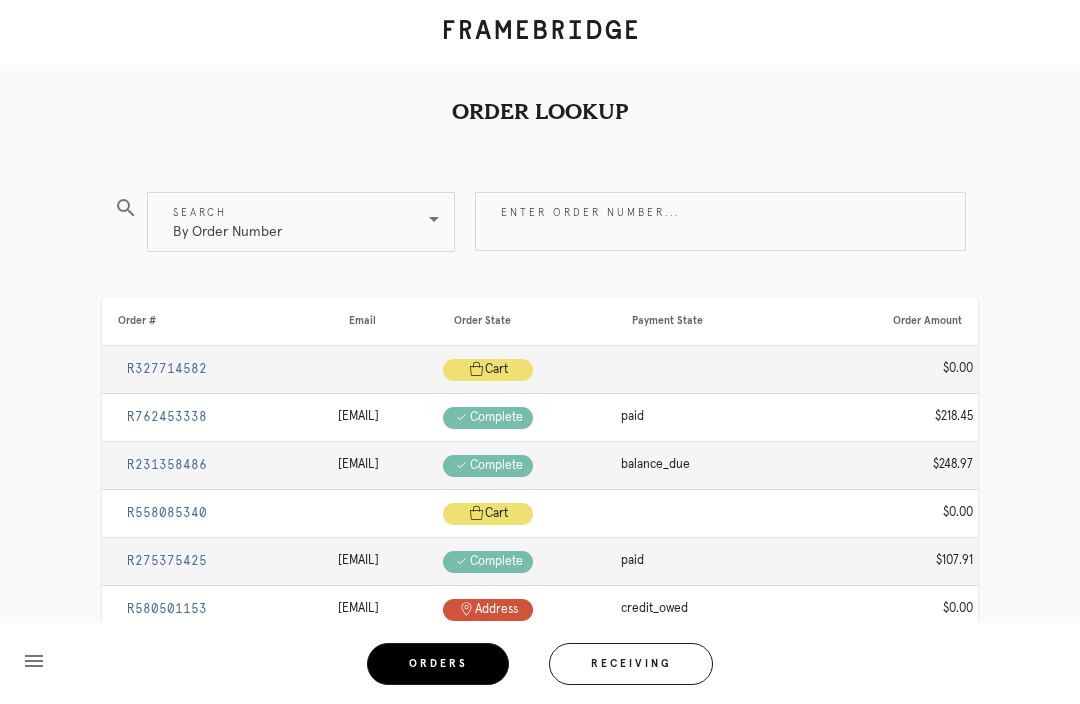 scroll, scrollTop: 0, scrollLeft: 0, axis: both 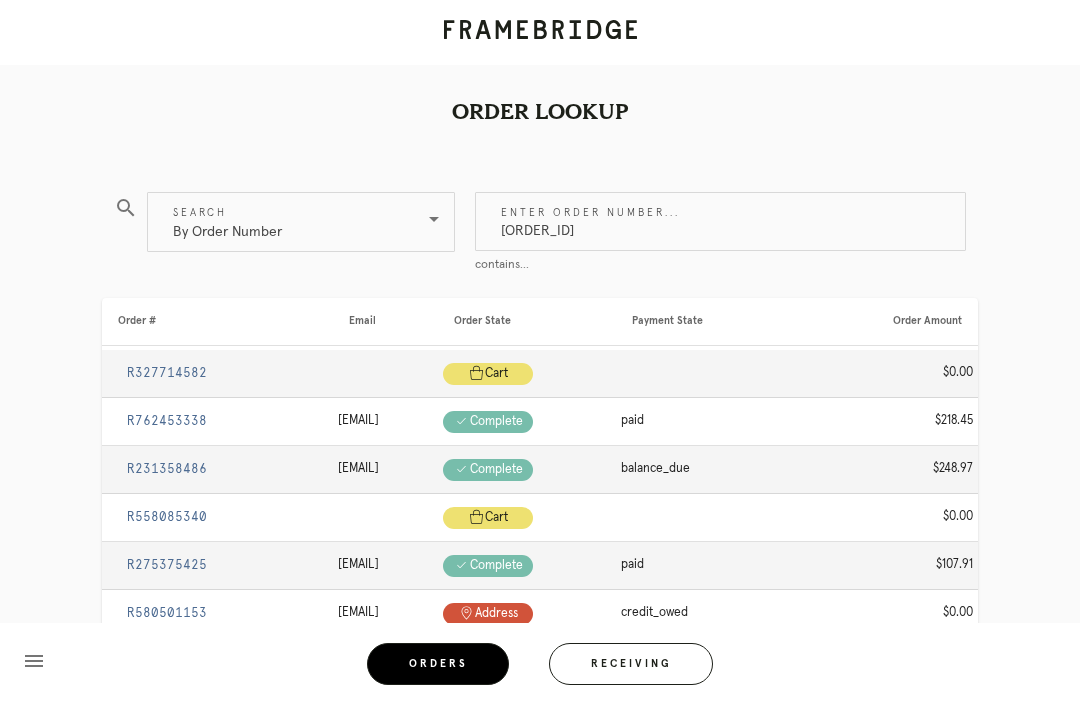 type on "R666087705" 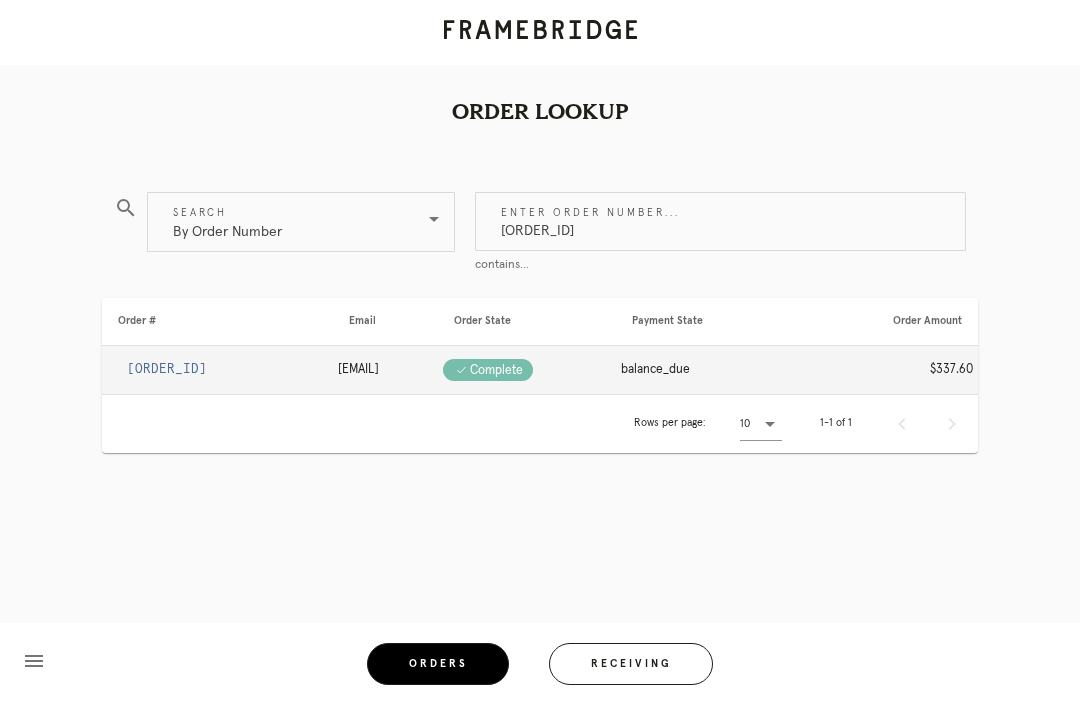 click on "R666087705" at bounding box center [167, 369] 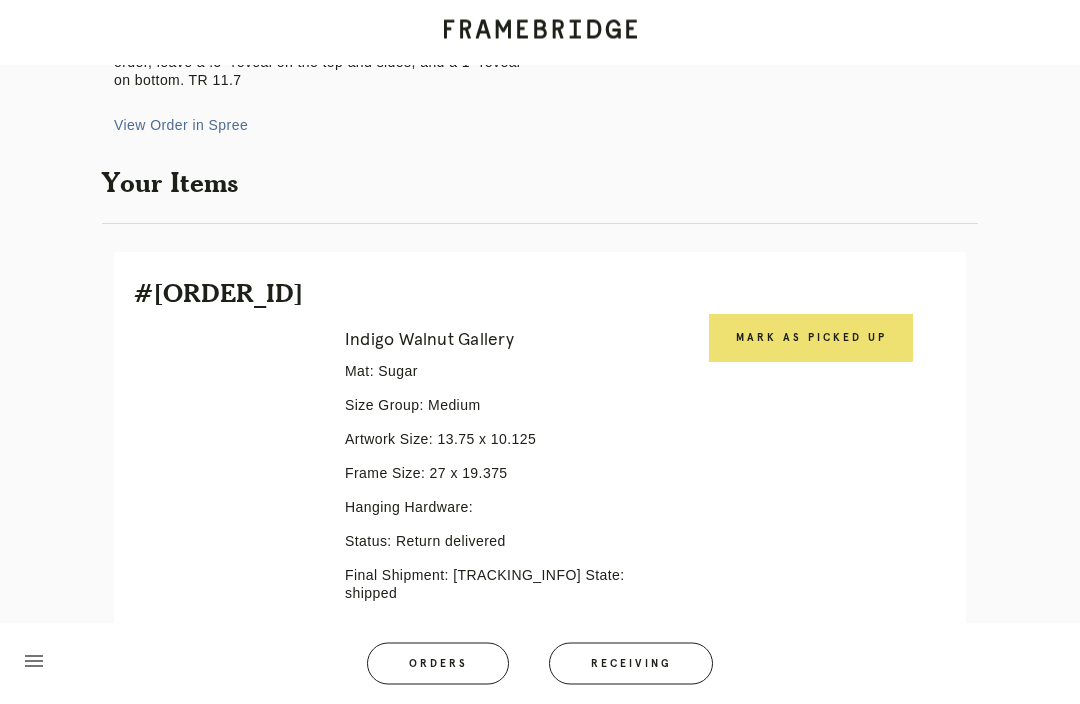 scroll, scrollTop: 354, scrollLeft: 0, axis: vertical 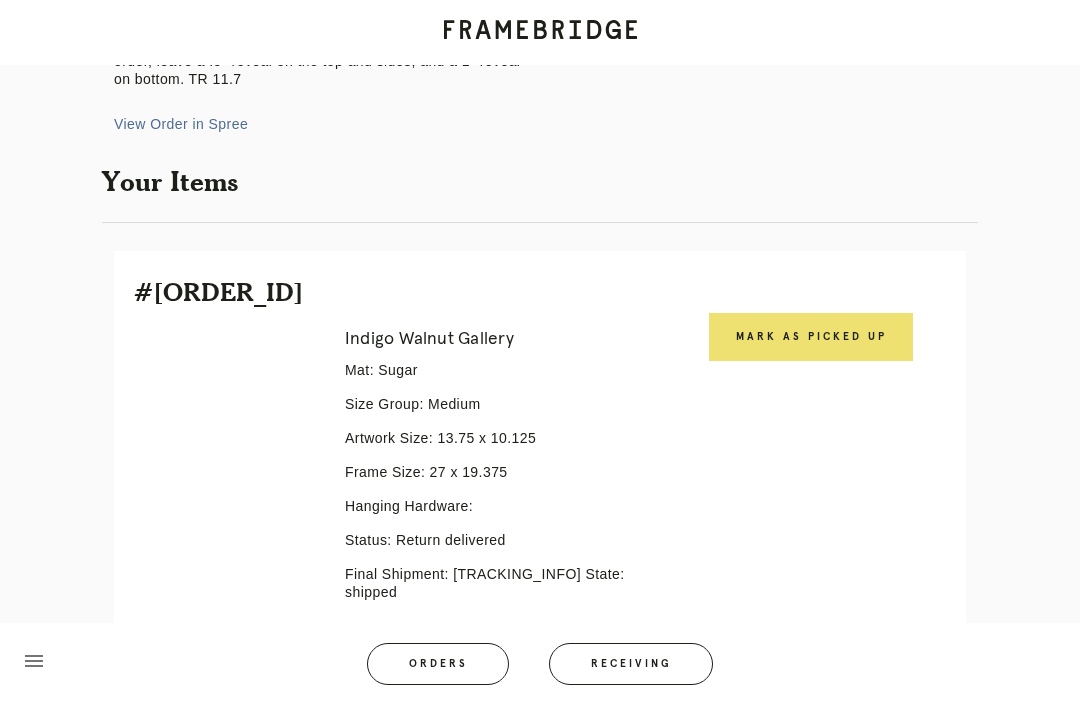 click on "Mark as Picked Up" at bounding box center [811, 337] 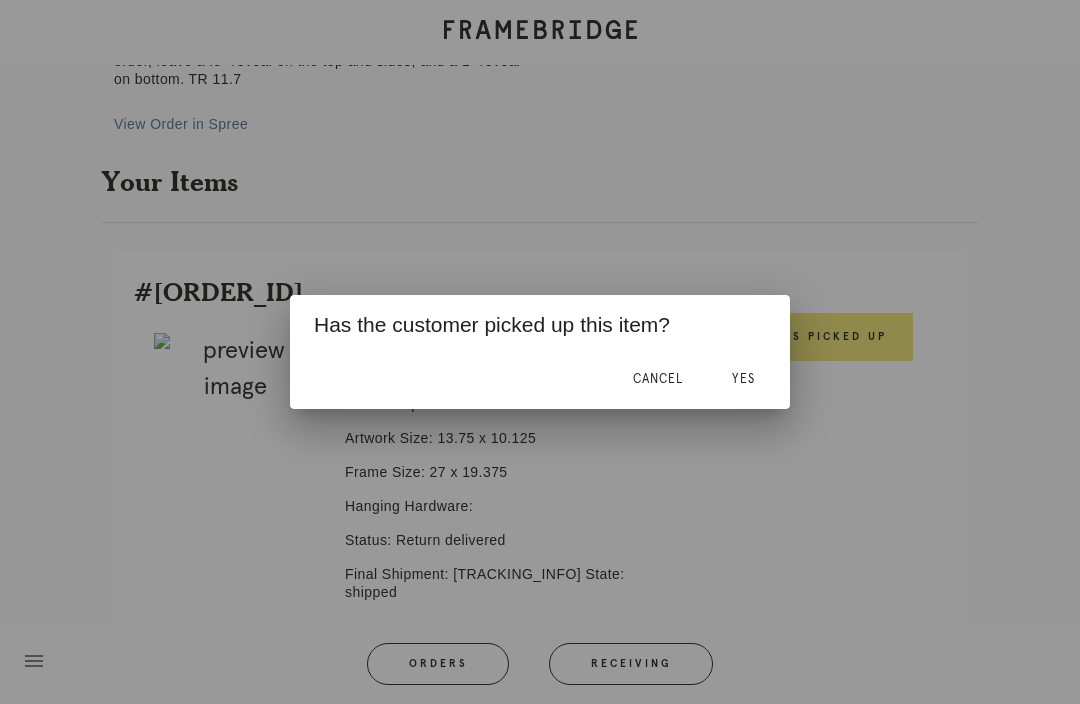 click on "Yes" at bounding box center (743, 379) 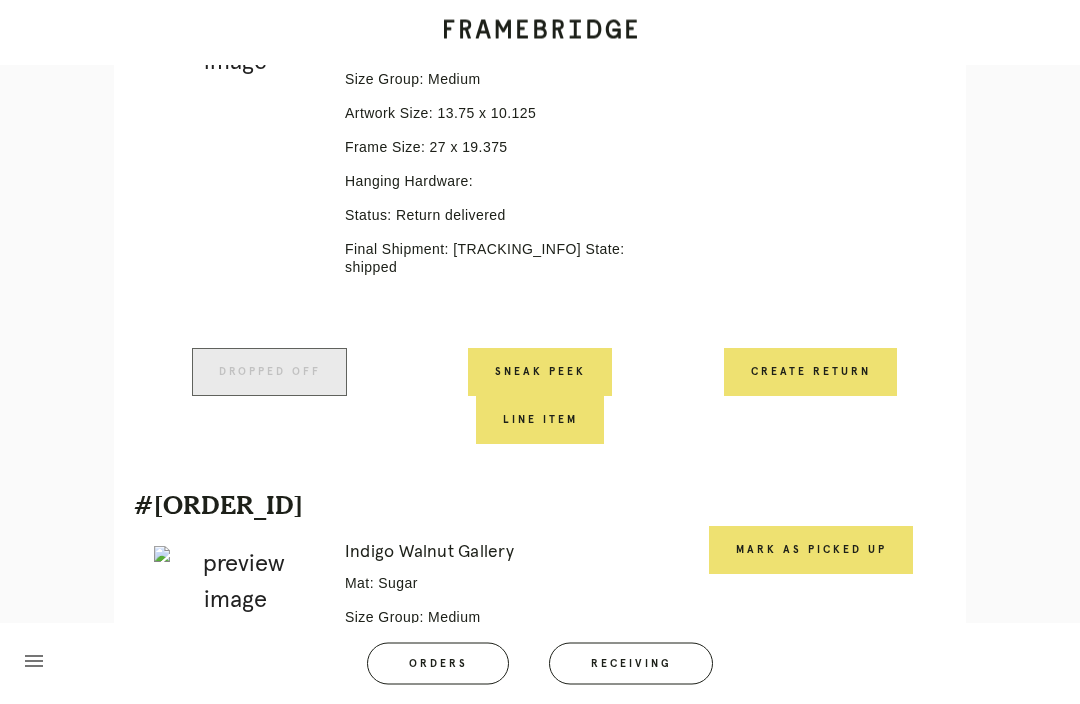 scroll, scrollTop: 677, scrollLeft: 0, axis: vertical 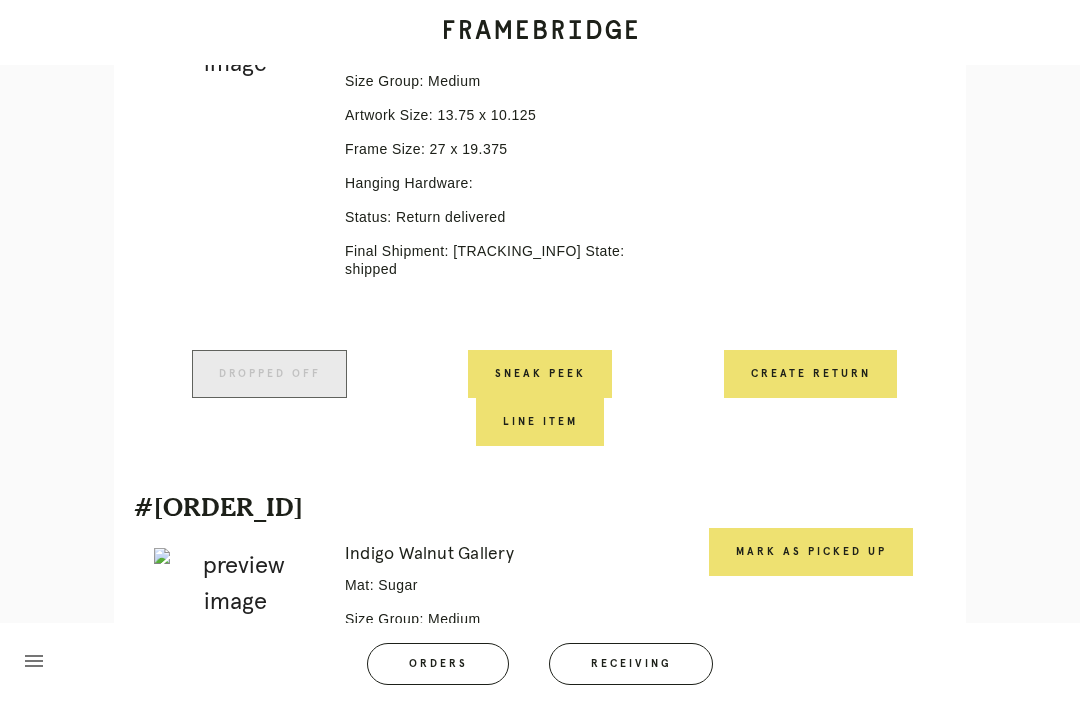 click on "Create Return" at bounding box center (810, 374) 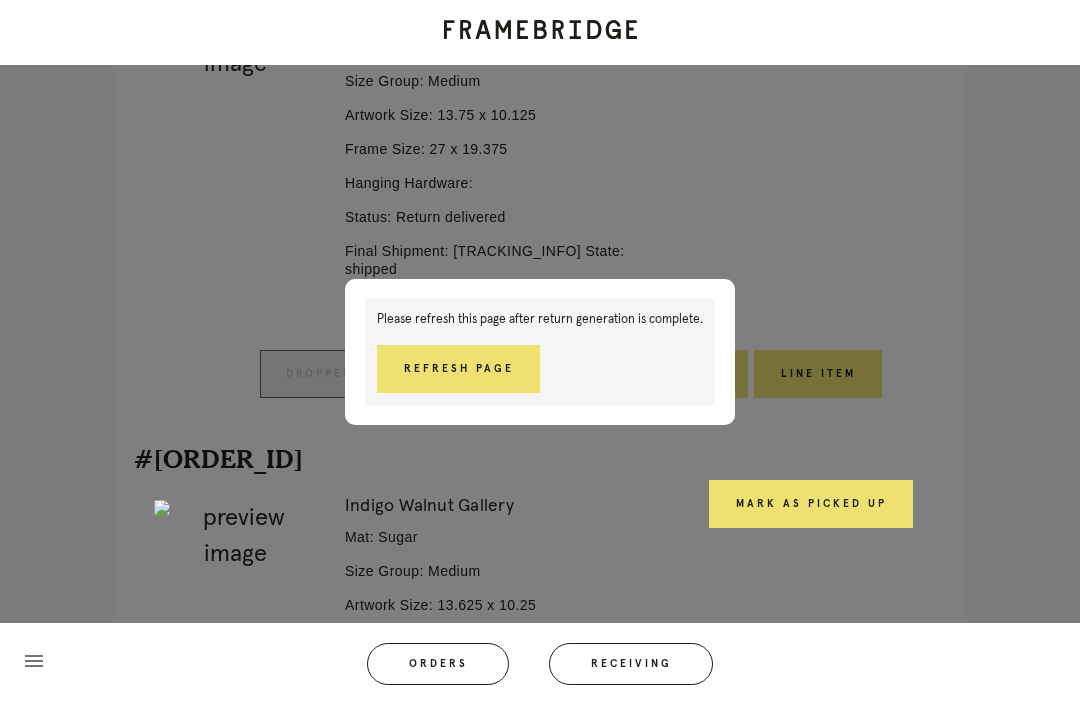 scroll, scrollTop: 710, scrollLeft: 0, axis: vertical 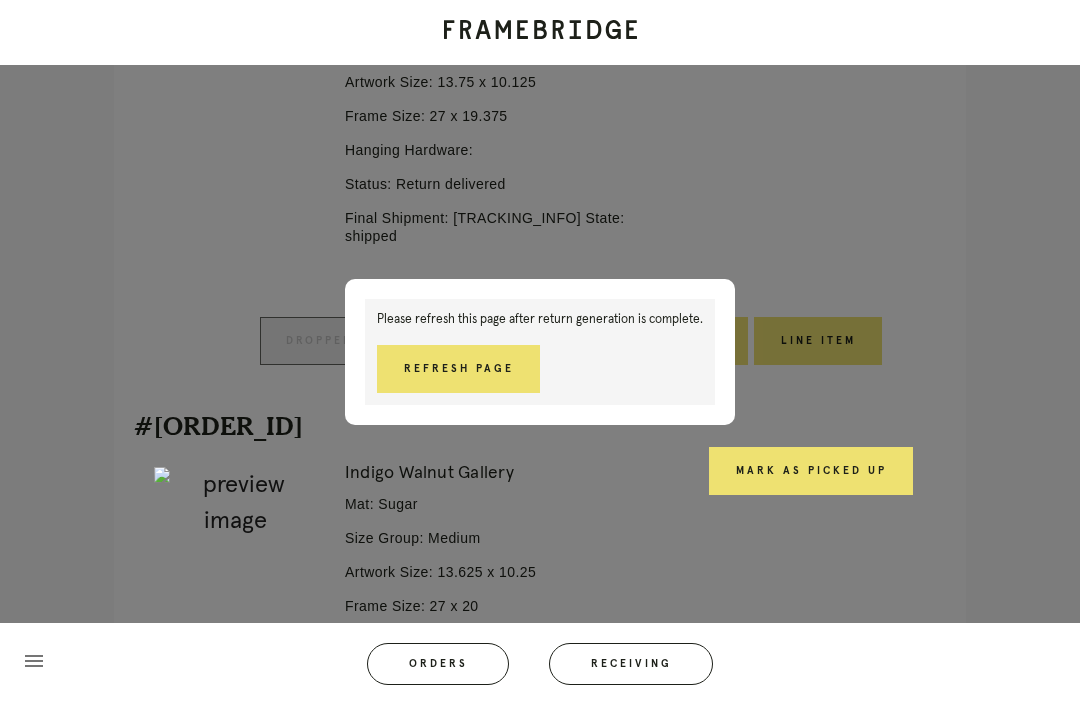 click on "Refresh Page" at bounding box center [458, 369] 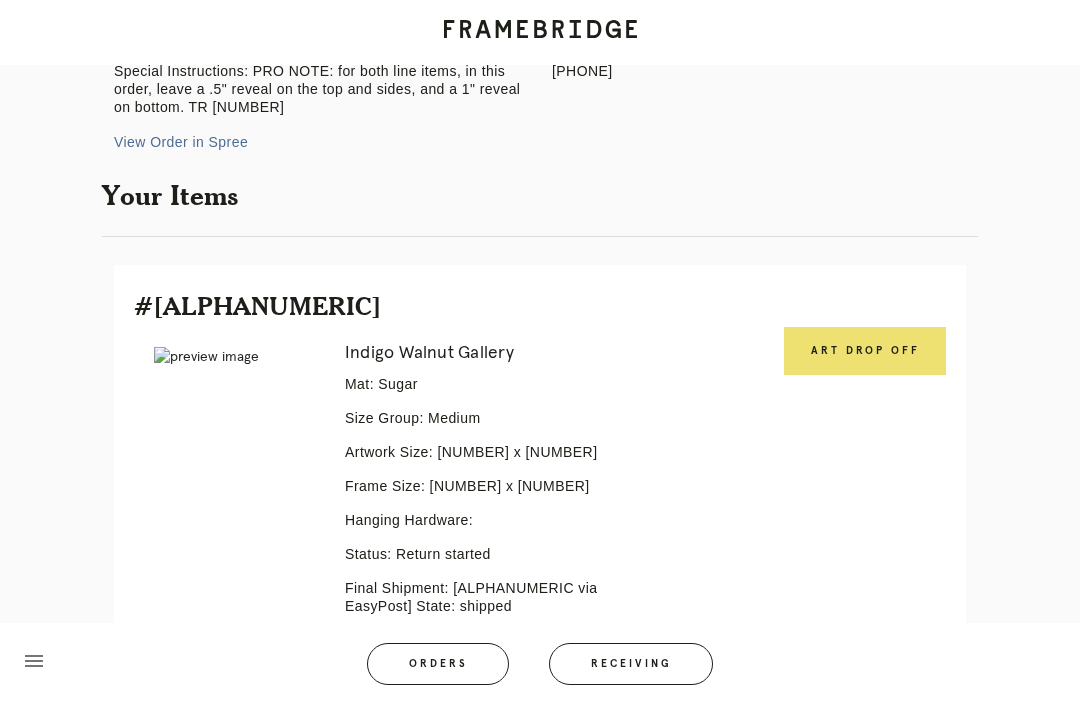 scroll, scrollTop: 392, scrollLeft: 0, axis: vertical 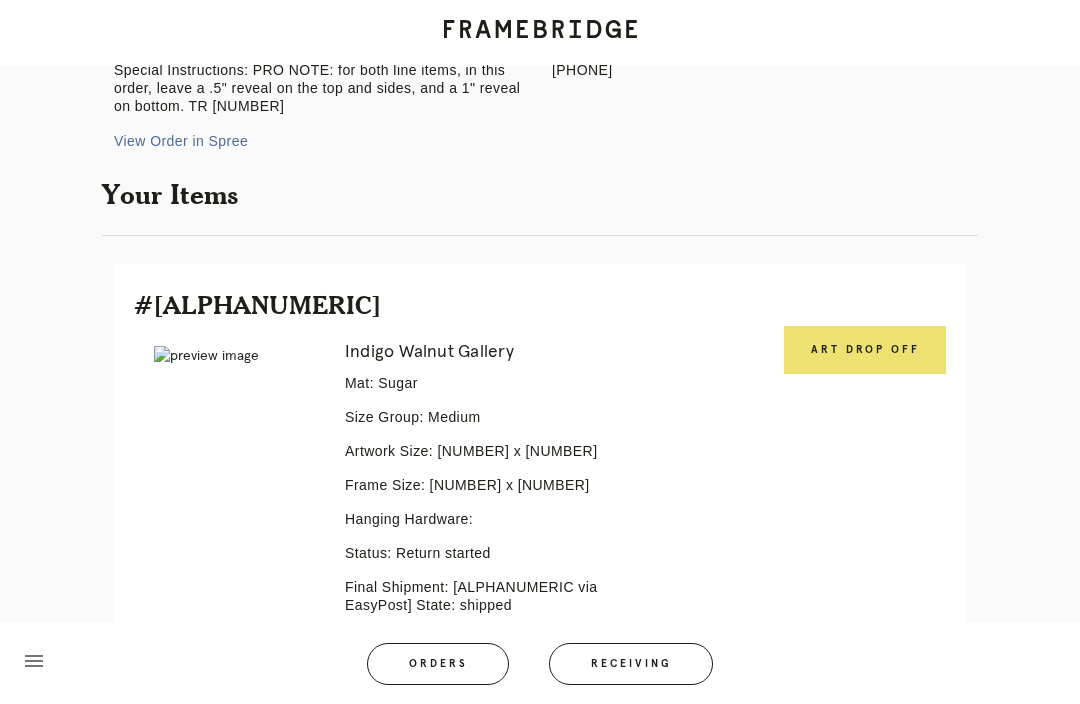 click on "Art drop off" at bounding box center [865, 350] 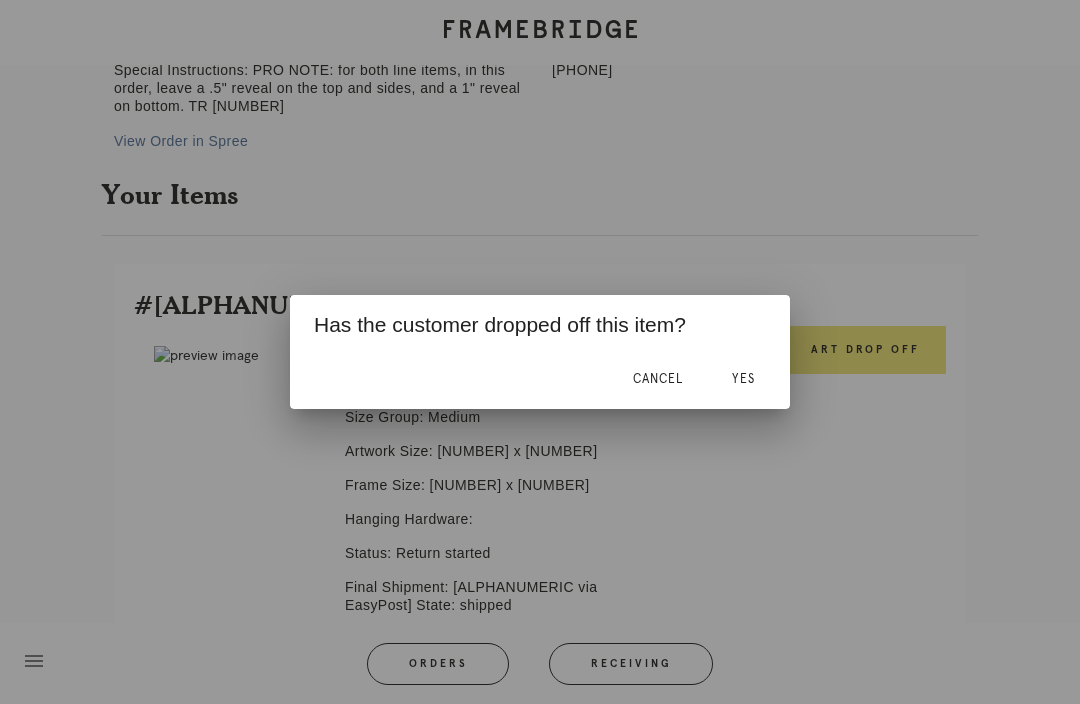 click on "Yes" at bounding box center [743, 379] 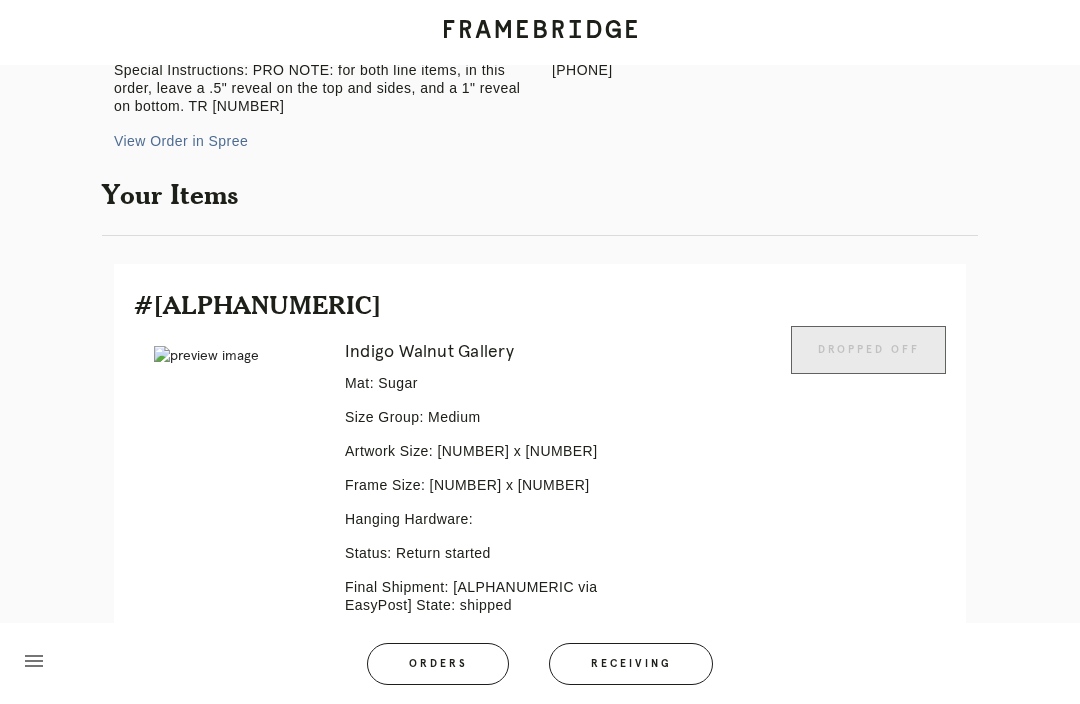 click on "Line Item" at bounding box center (614, 710) 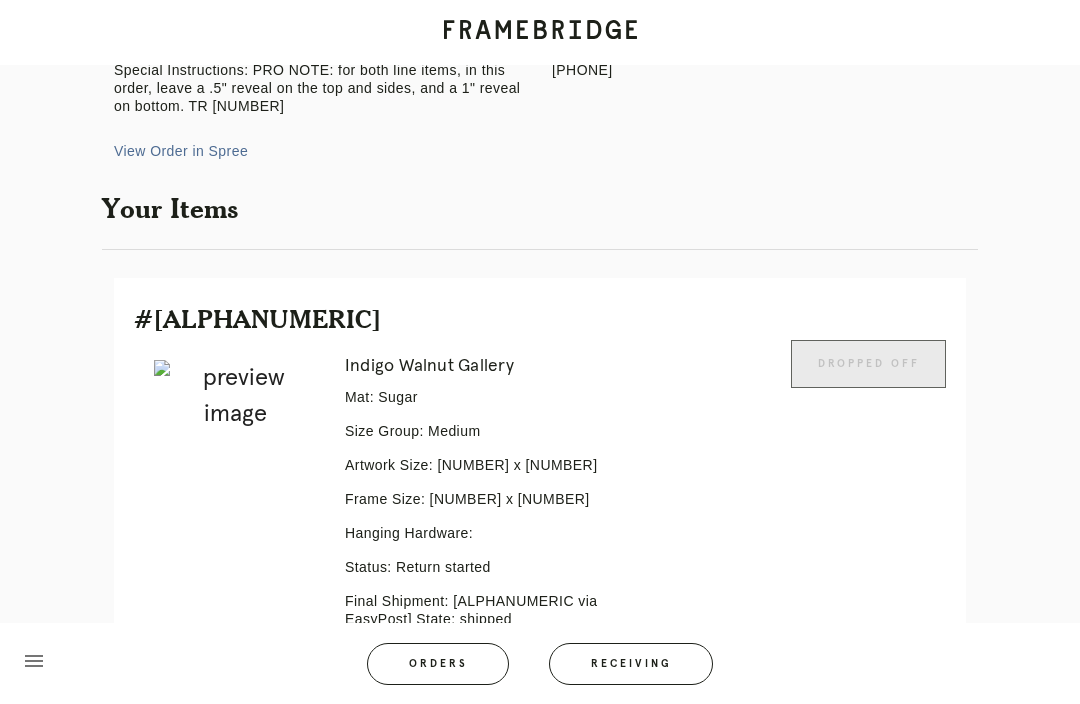 scroll, scrollTop: 0, scrollLeft: 0, axis: both 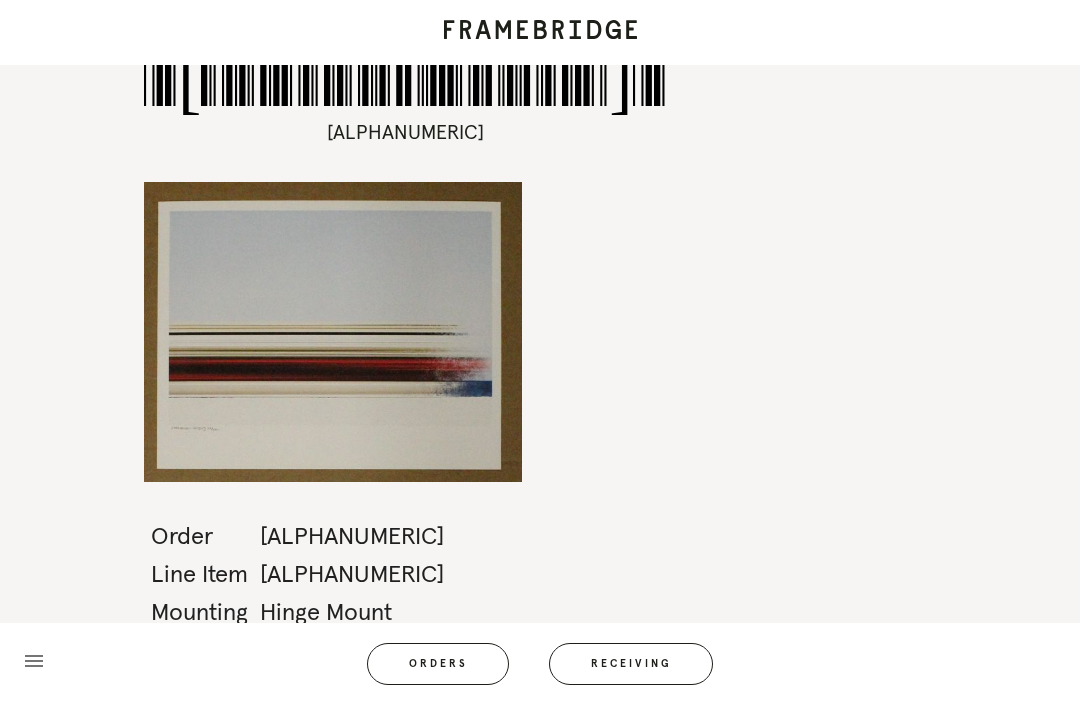 click at bounding box center (540, 32) 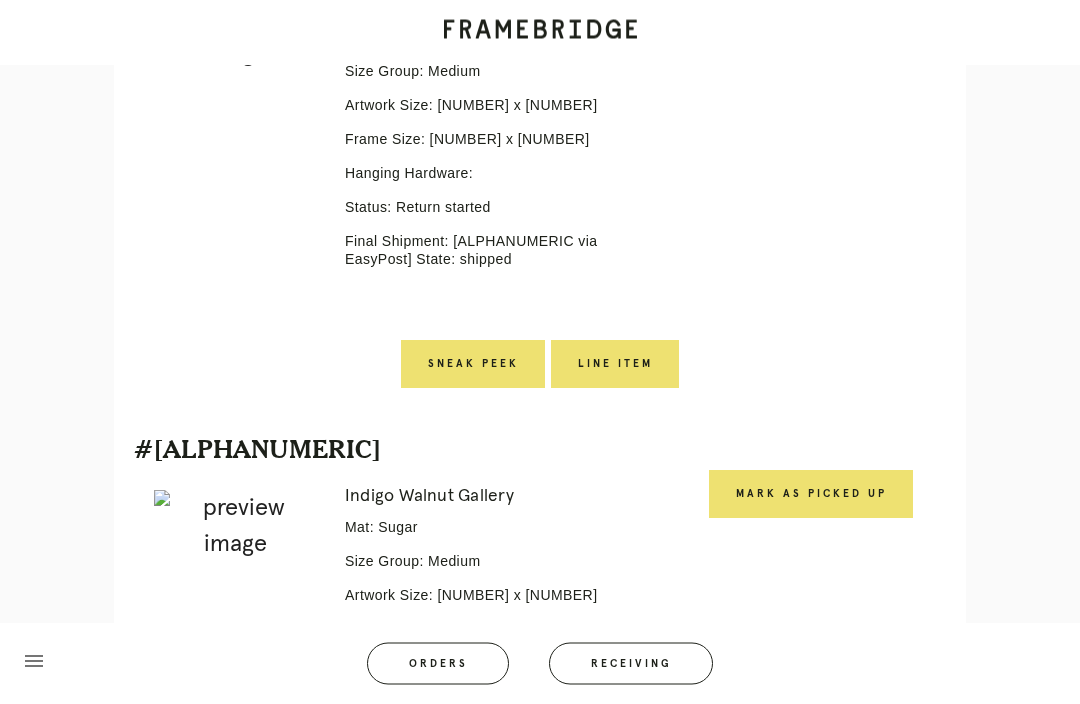 scroll, scrollTop: 754, scrollLeft: 0, axis: vertical 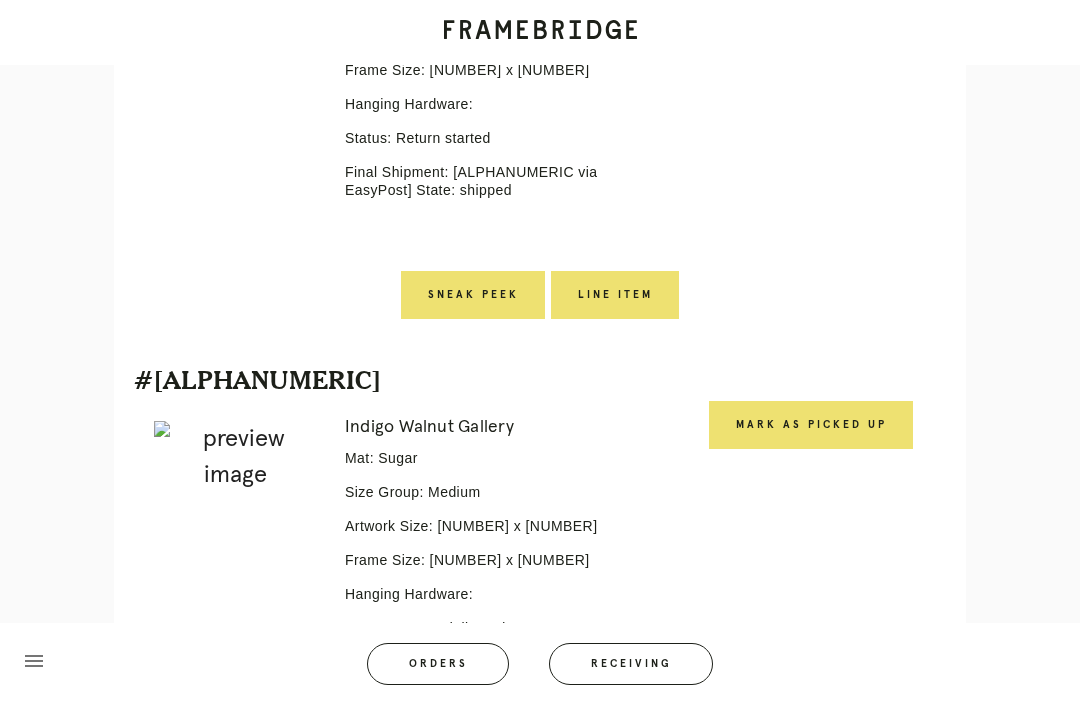 click on "Receiving" at bounding box center [631, 664] 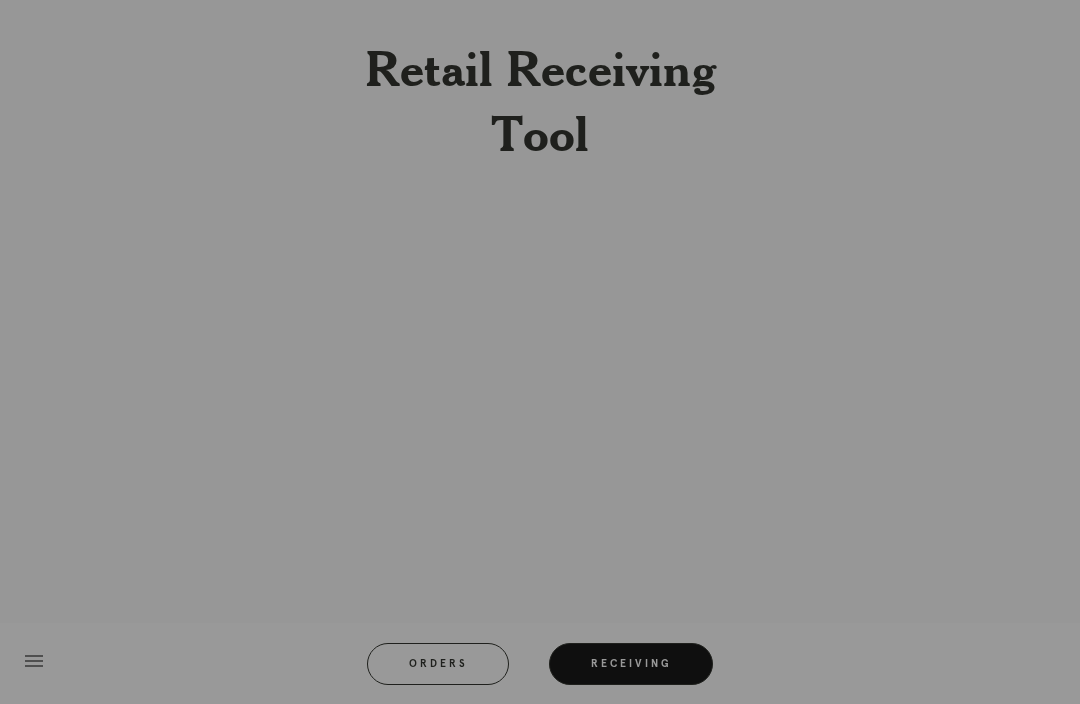 scroll, scrollTop: 66, scrollLeft: 0, axis: vertical 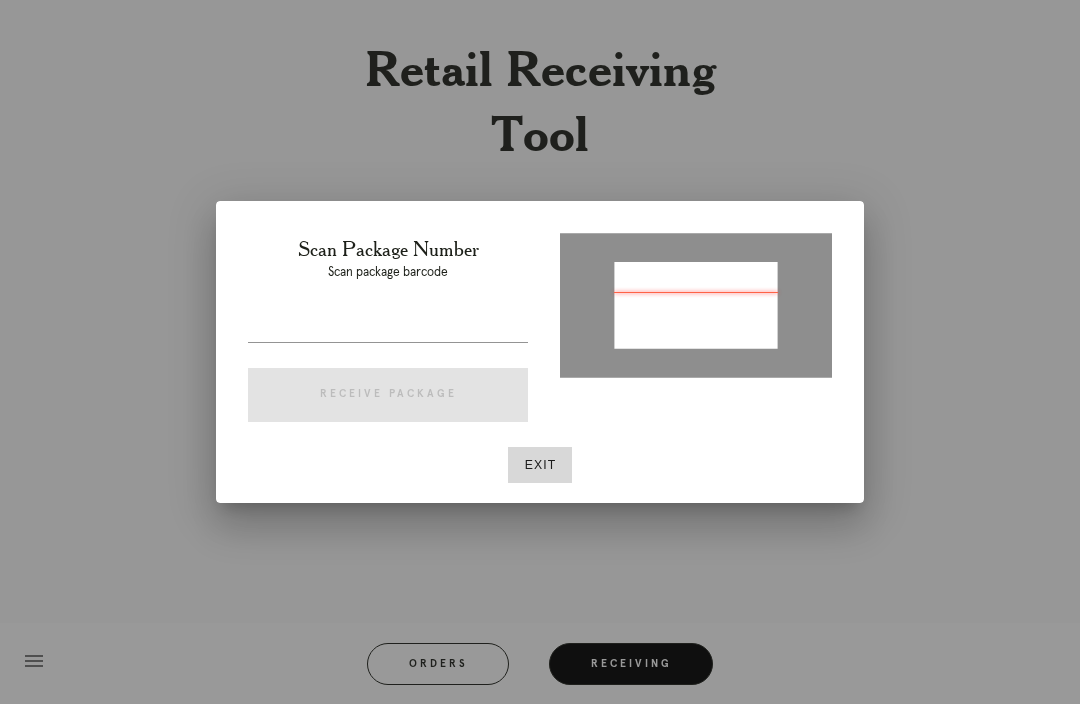 type on "P147602730734671" 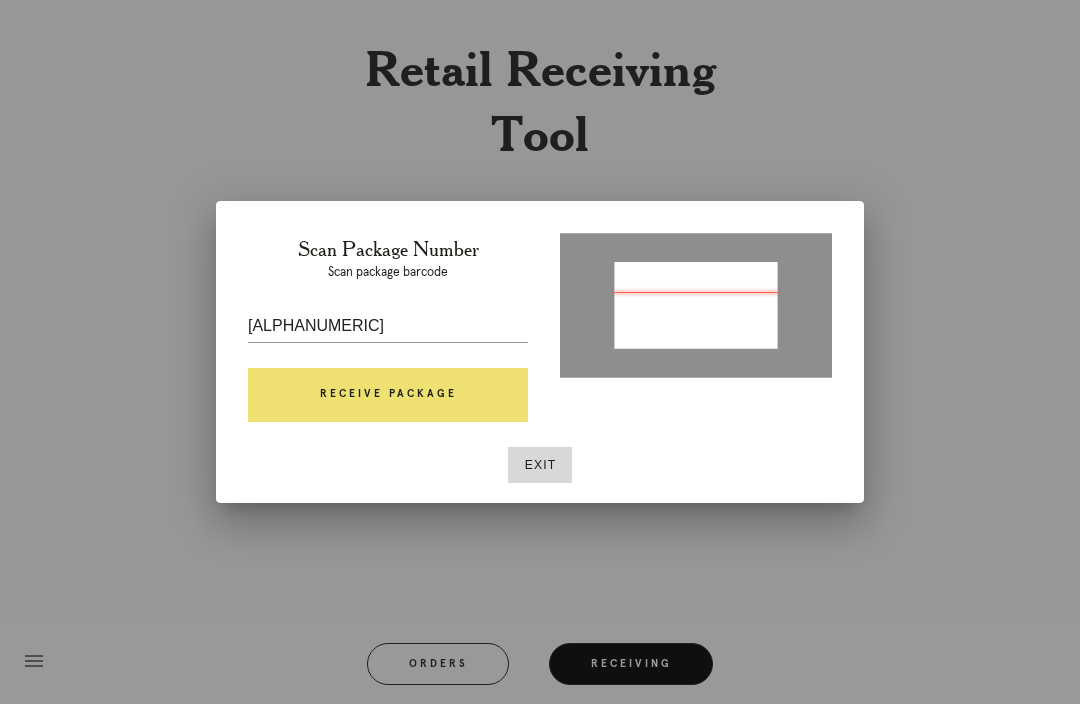 click on "Receive Package" at bounding box center (388, 395) 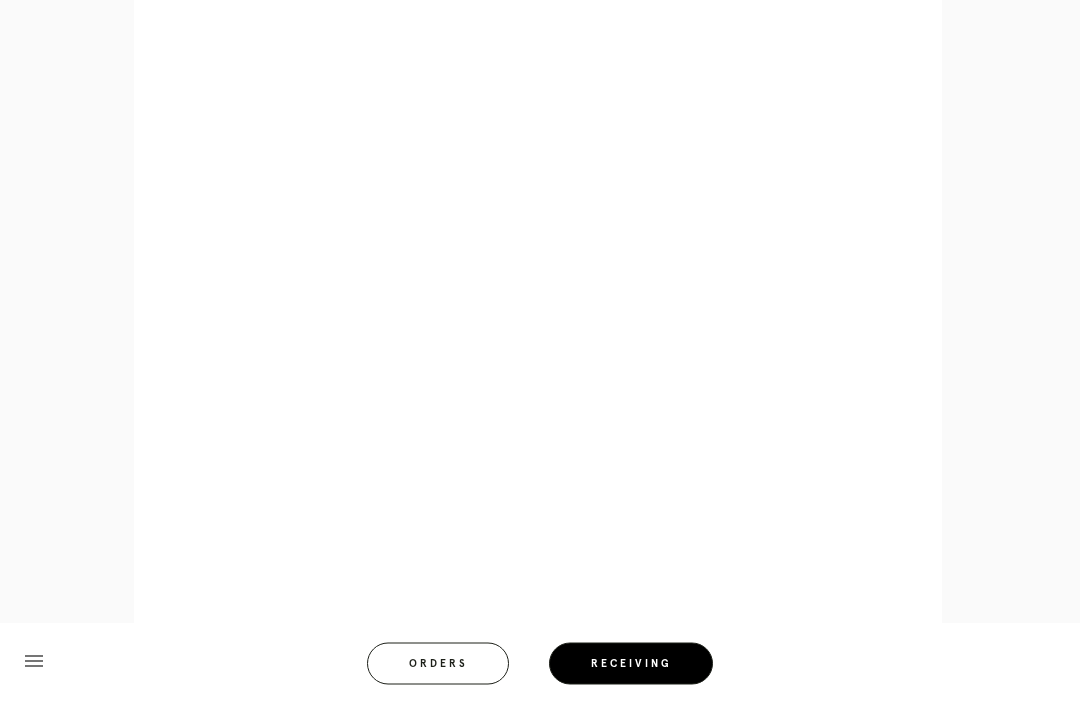 scroll, scrollTop: 873, scrollLeft: 0, axis: vertical 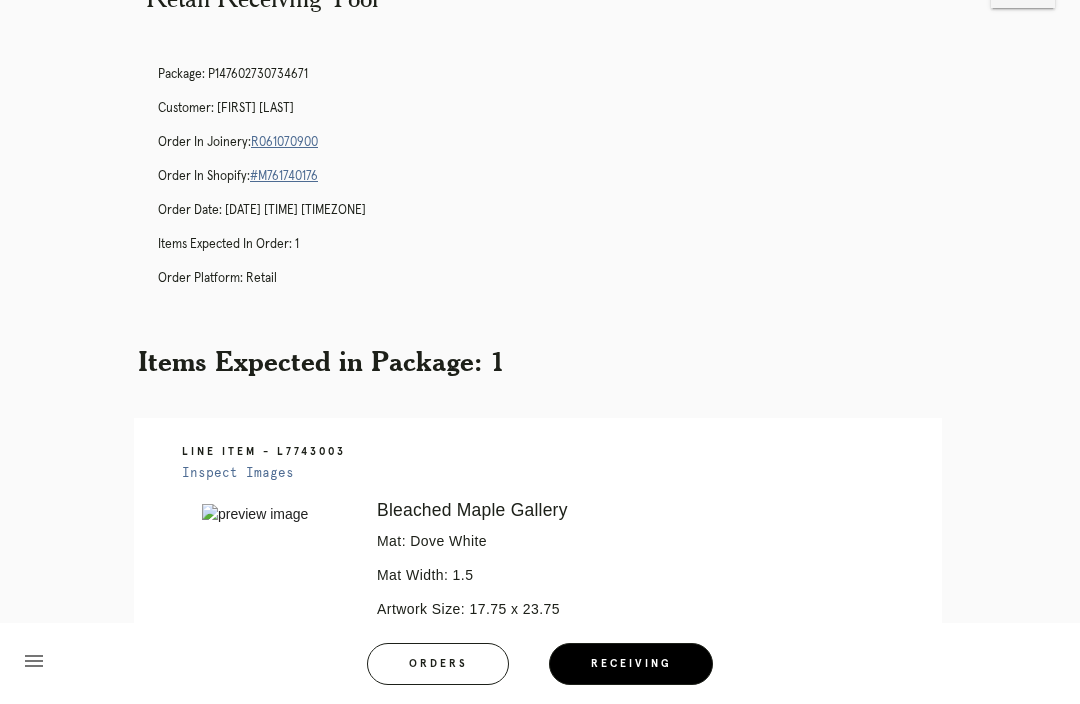 click on "Orders" at bounding box center (438, 664) 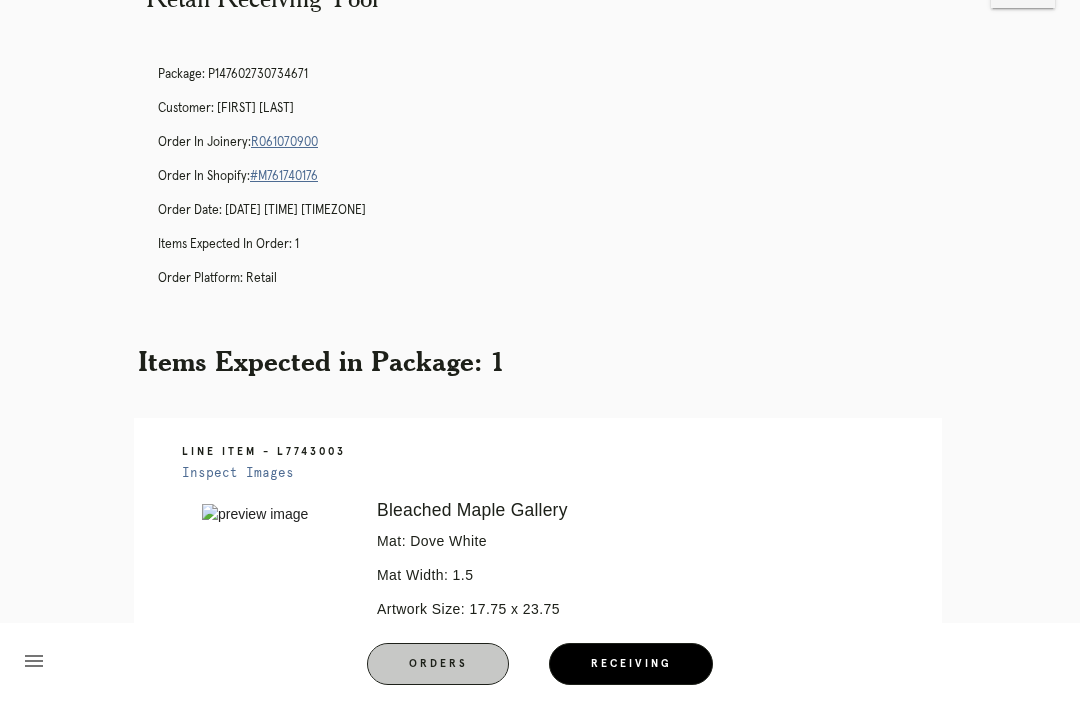 scroll, scrollTop: 66, scrollLeft: 0, axis: vertical 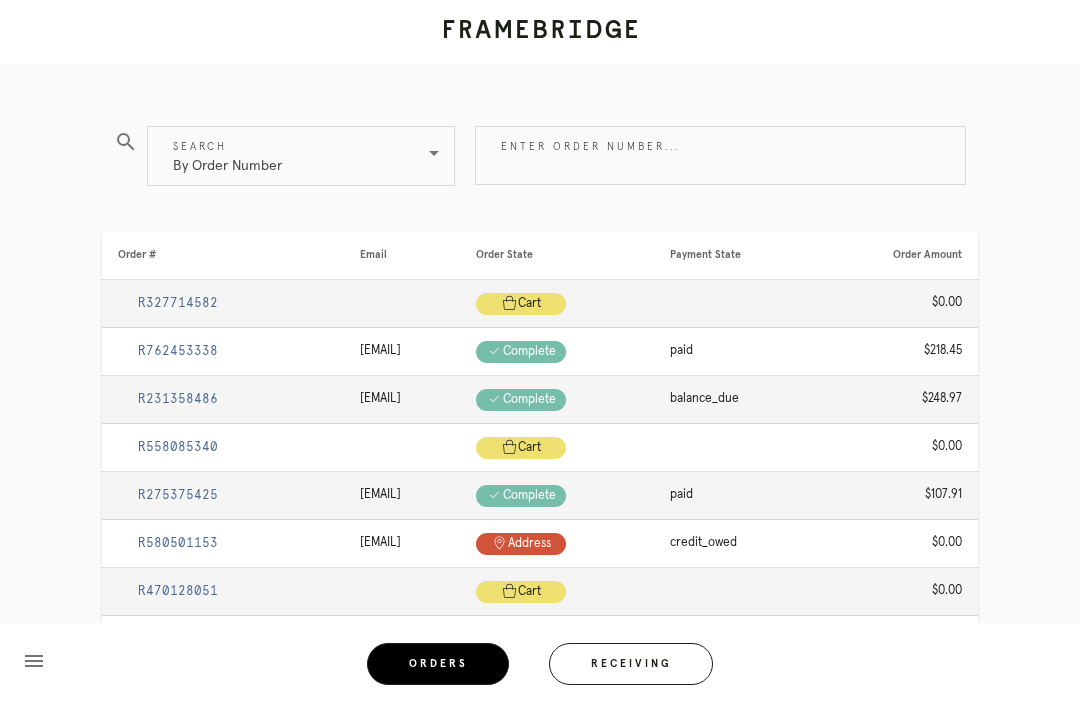 click on "Receiving" at bounding box center [631, 664] 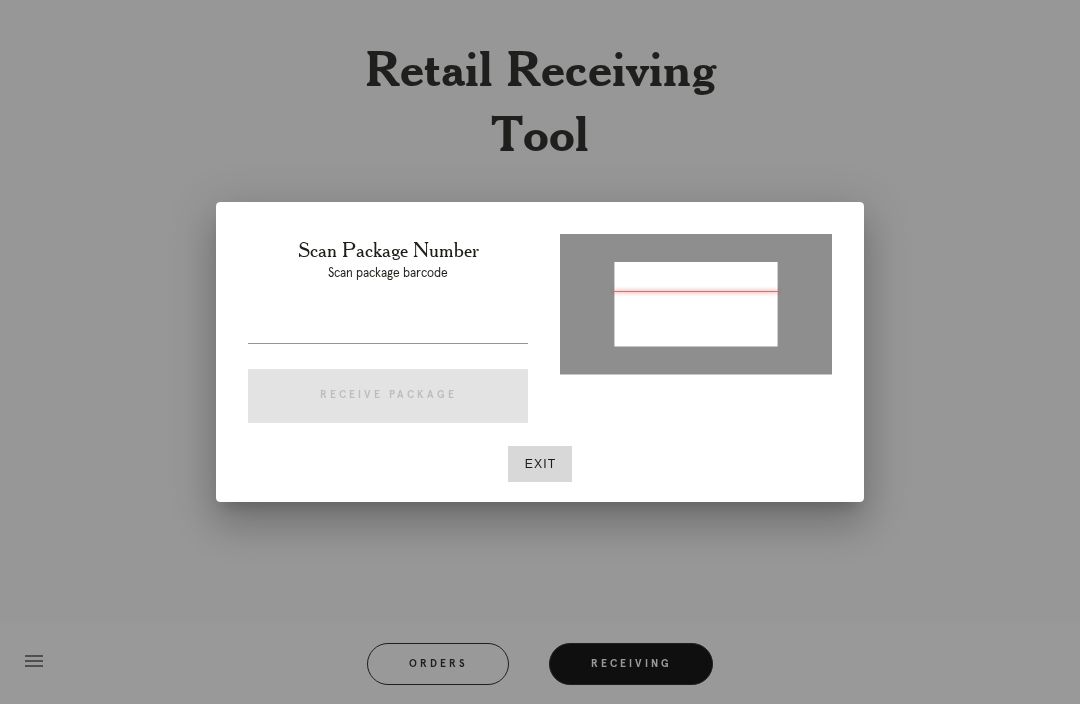type on "P548722198244987" 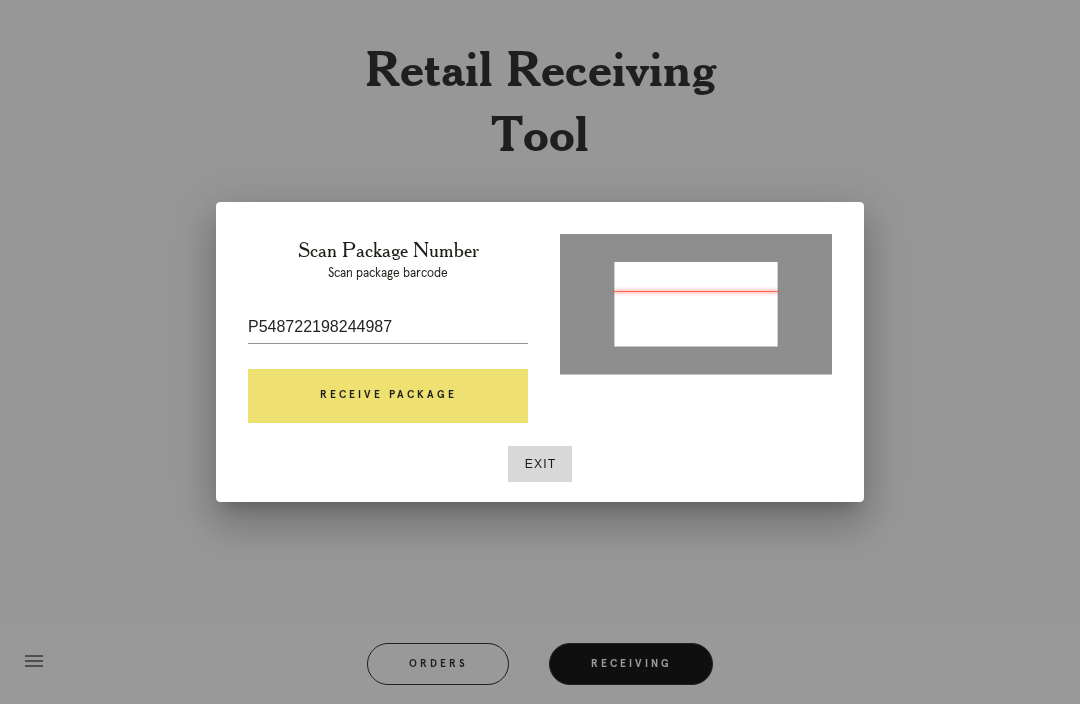 click on "Receive Package" at bounding box center [388, 396] 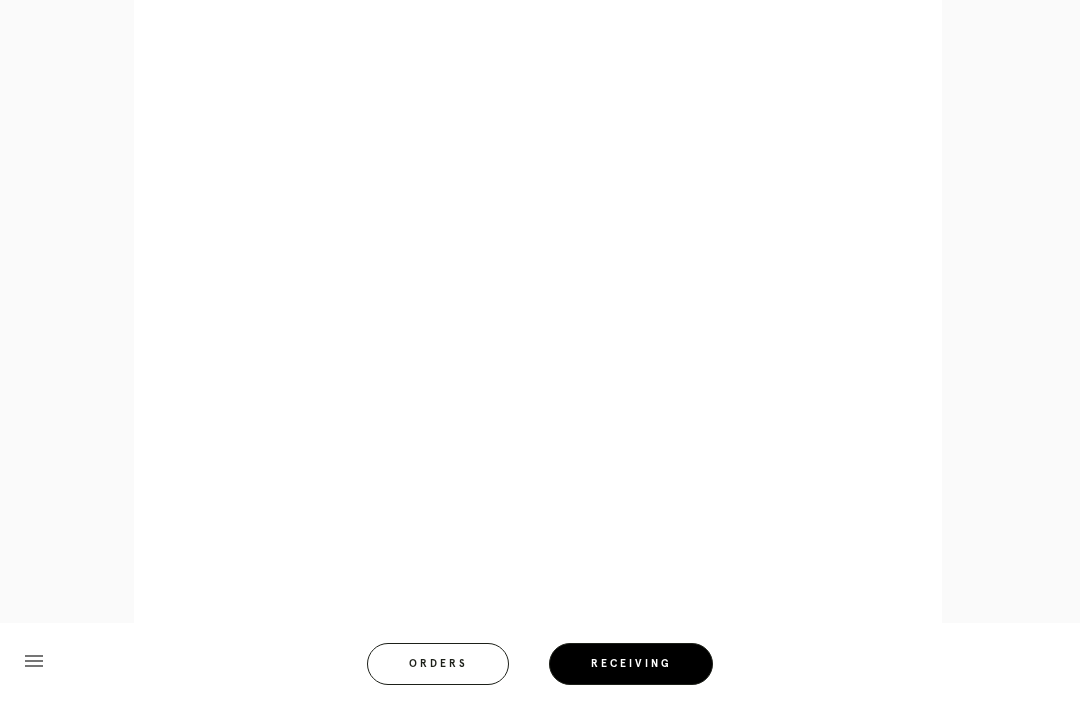 scroll, scrollTop: 999, scrollLeft: 0, axis: vertical 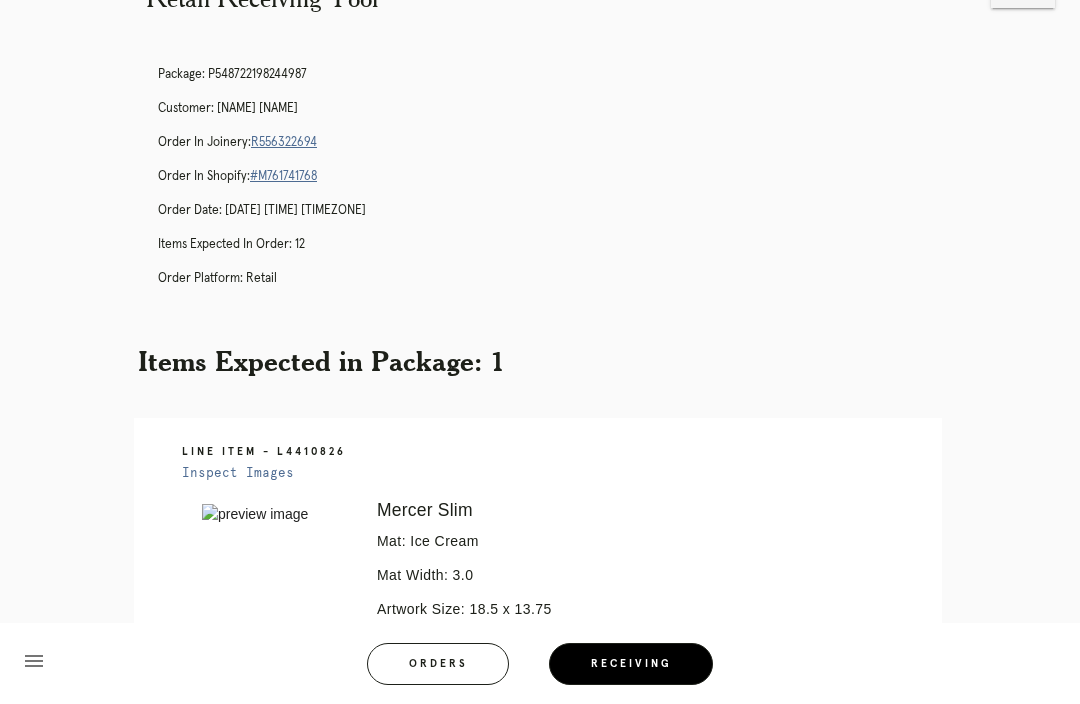 click on "Orders" at bounding box center [438, 664] 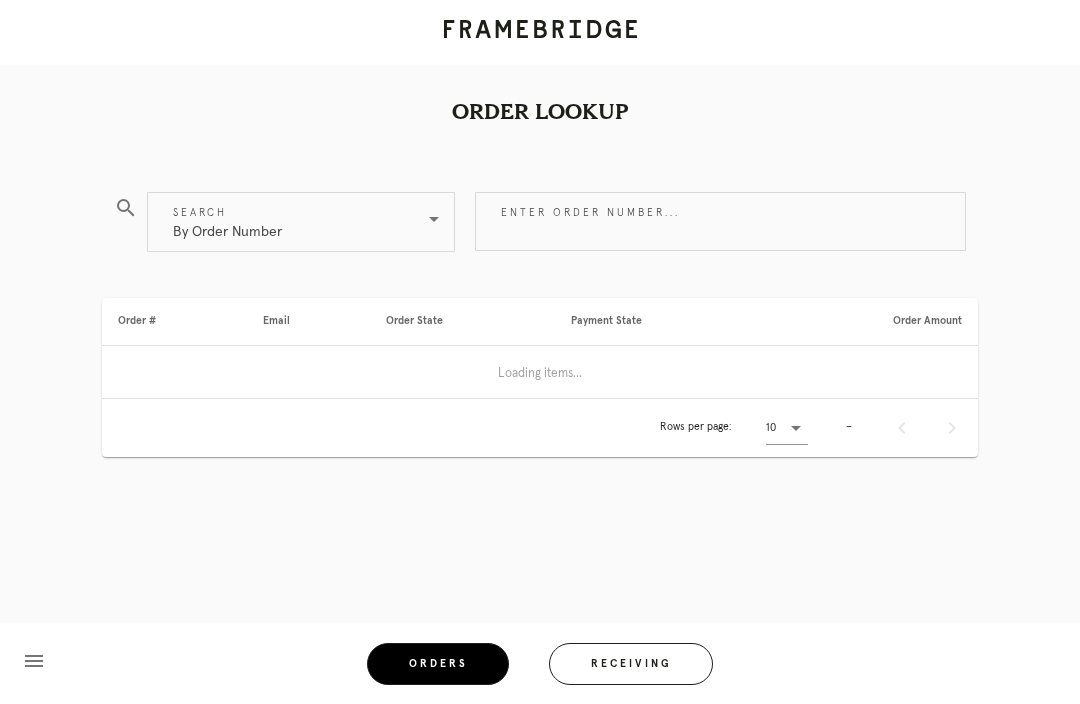 scroll, scrollTop: 66, scrollLeft: 0, axis: vertical 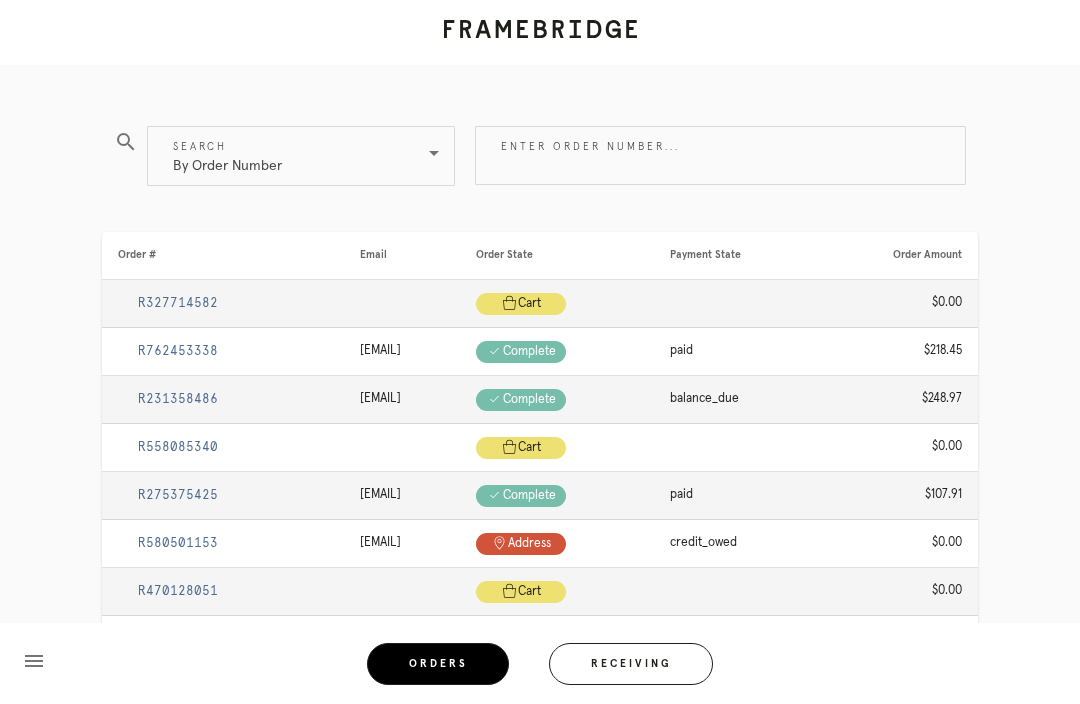 click on "Receiving" at bounding box center [631, 664] 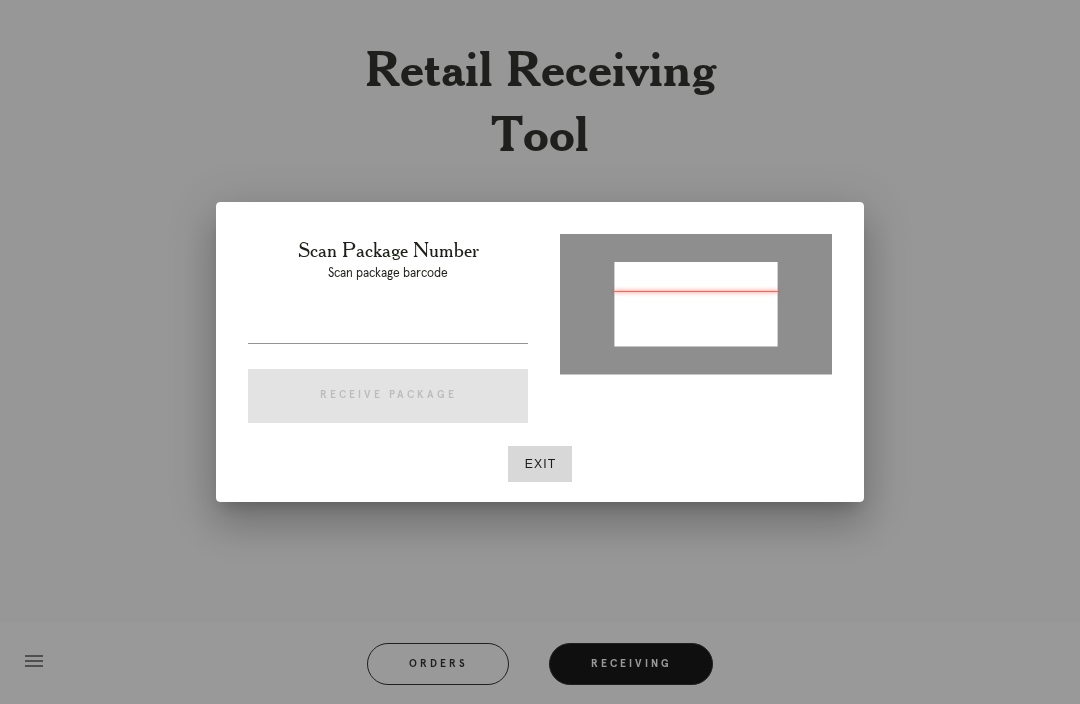 type on "P208267606961712" 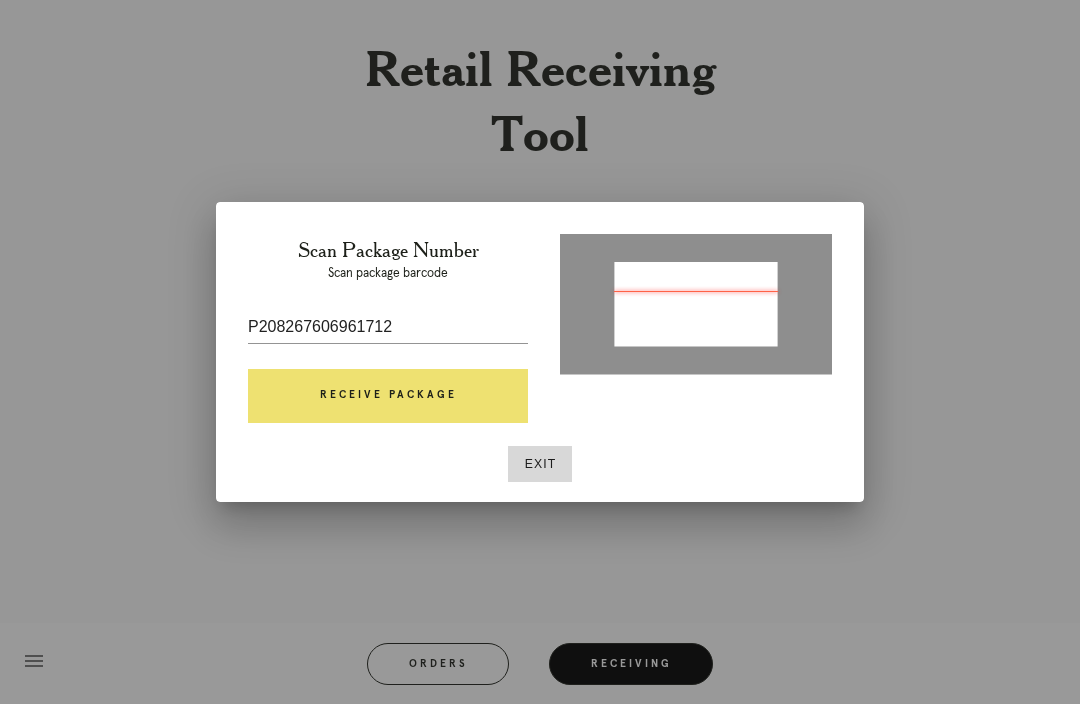 click on "Receive Package" at bounding box center (388, 396) 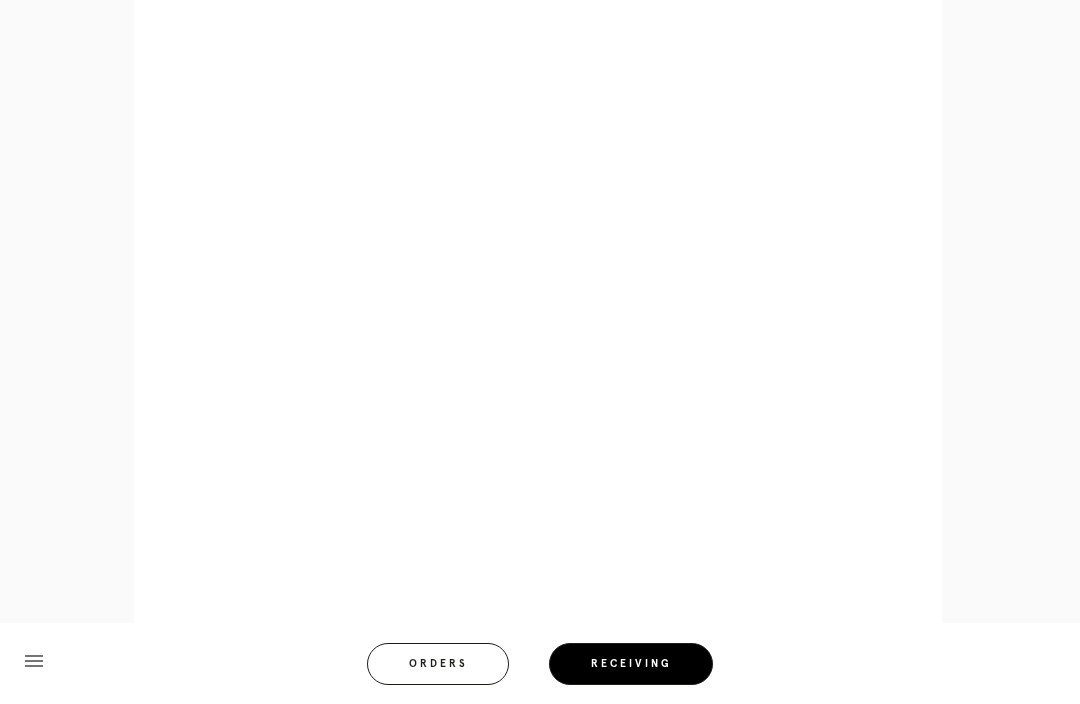 scroll, scrollTop: 983, scrollLeft: 0, axis: vertical 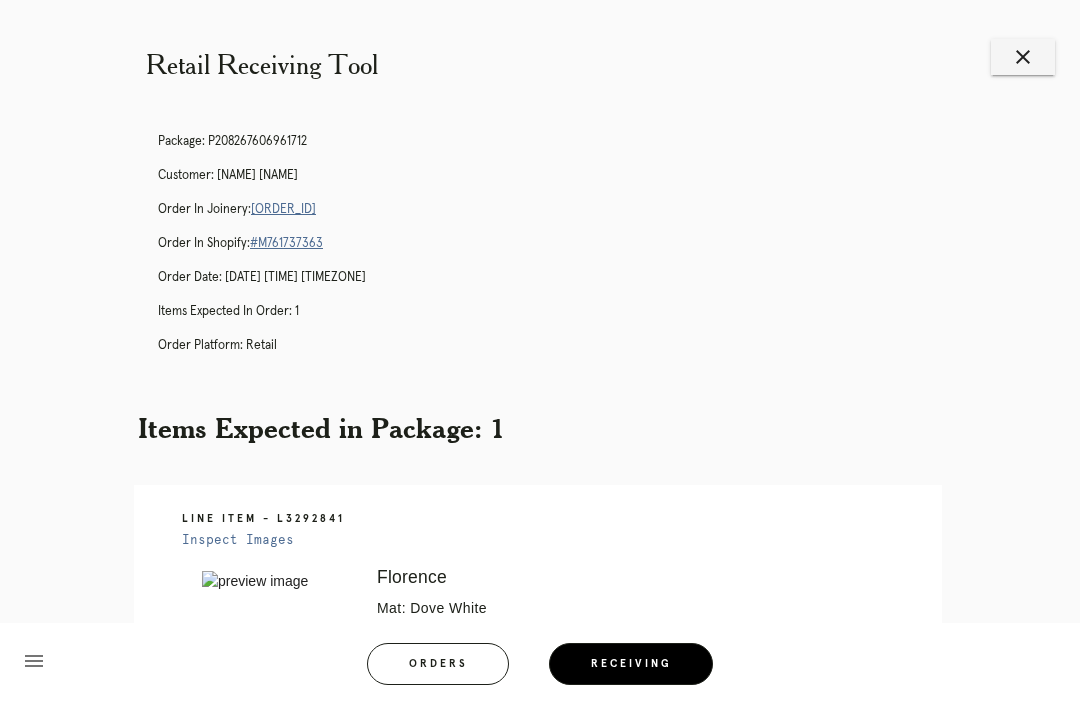 click on "[ORDER_ID]" at bounding box center (283, 209) 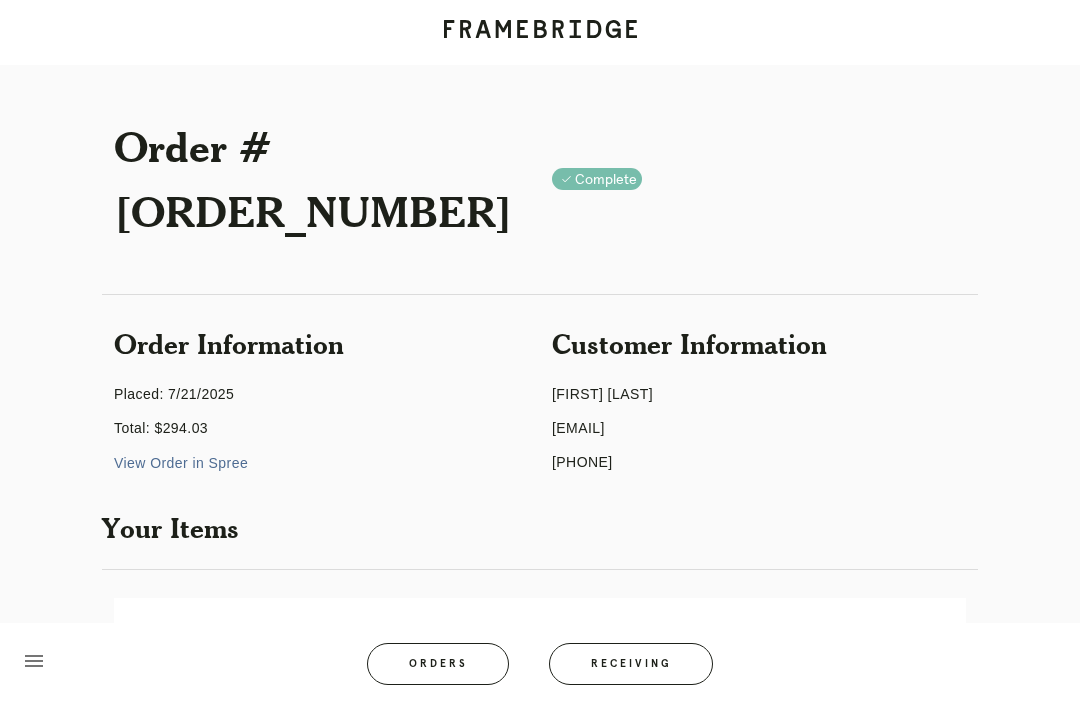 scroll, scrollTop: 0, scrollLeft: 0, axis: both 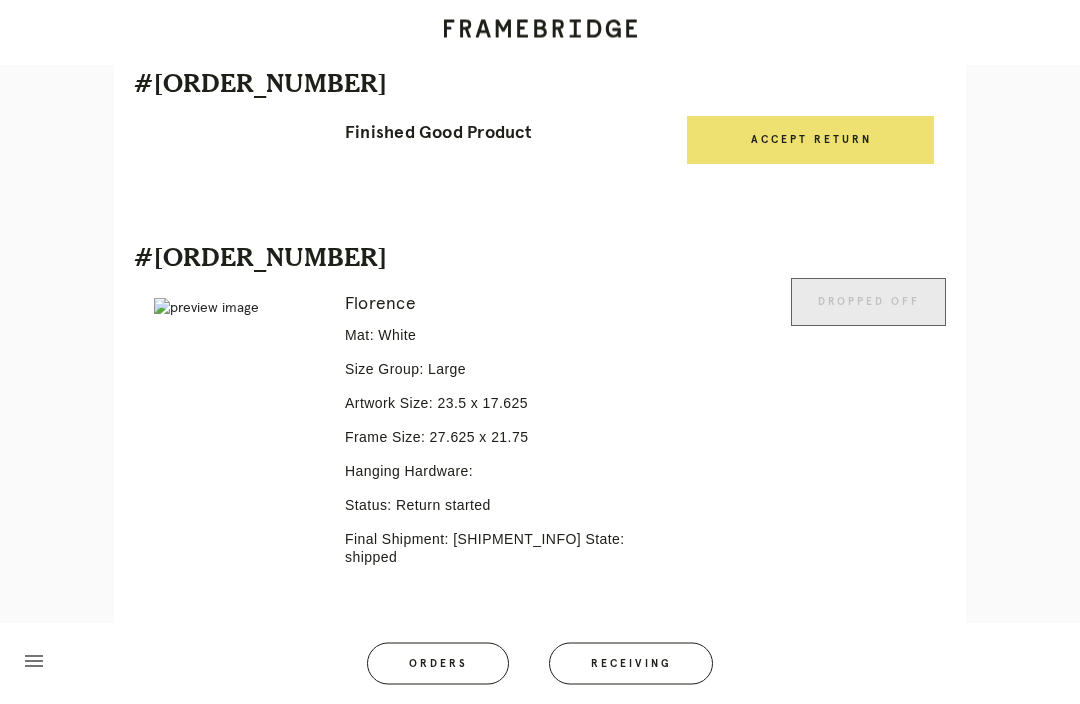 click on "Line Item" at bounding box center (614, 663) 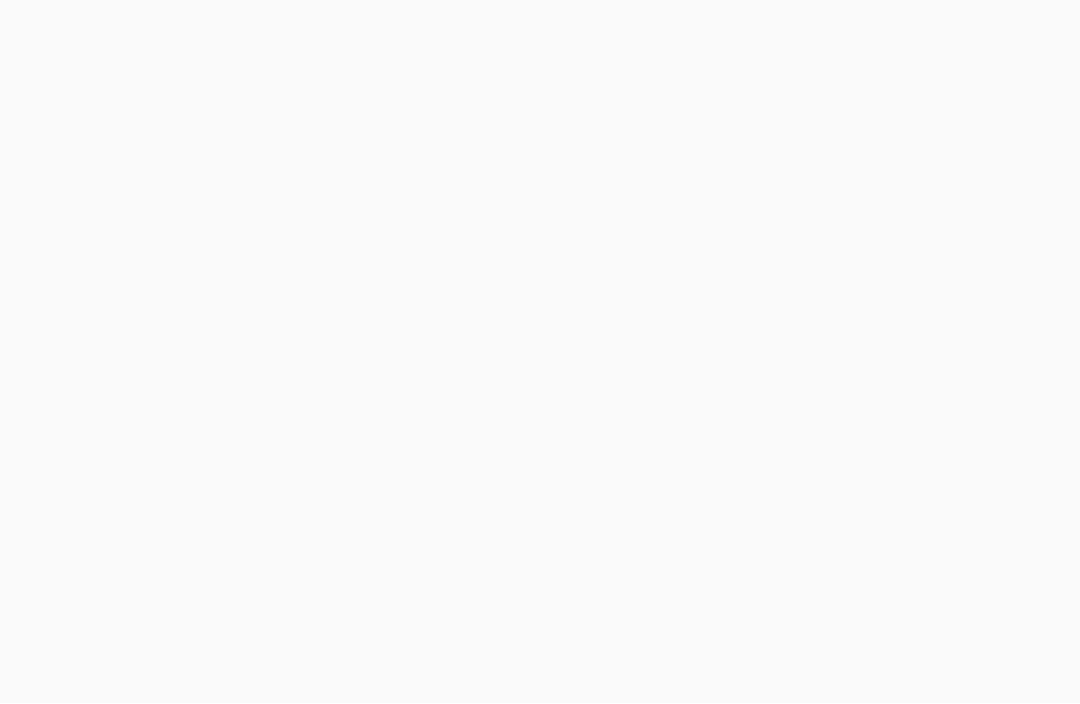 scroll, scrollTop: 0, scrollLeft: 0, axis: both 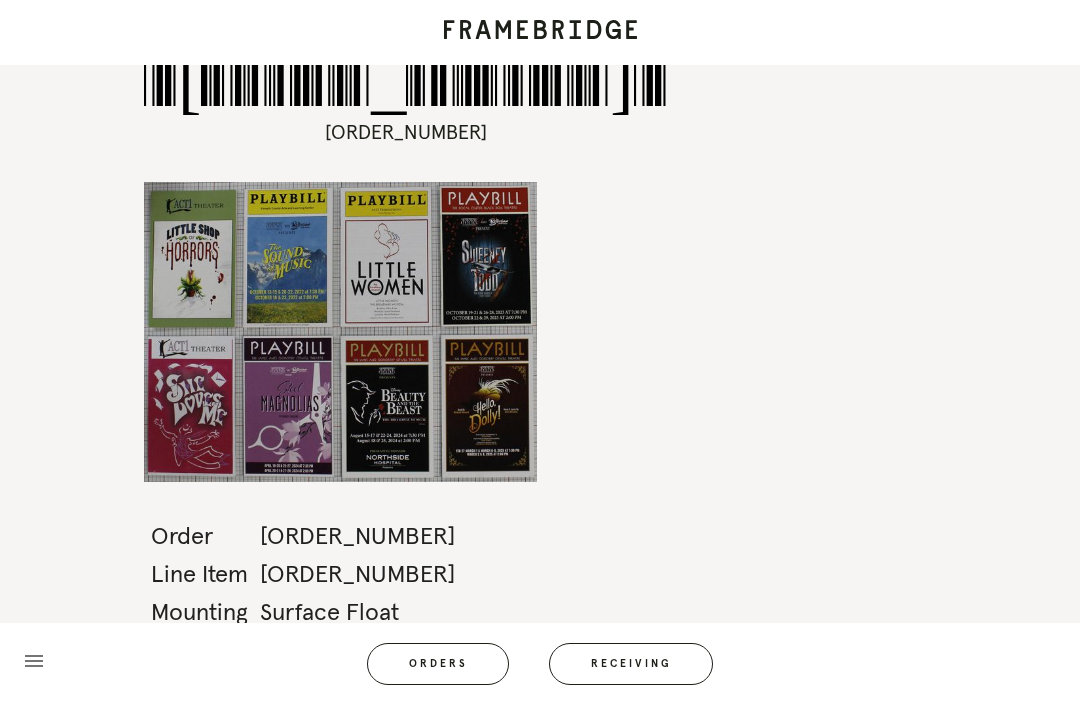 click on "Receiving" at bounding box center (631, 664) 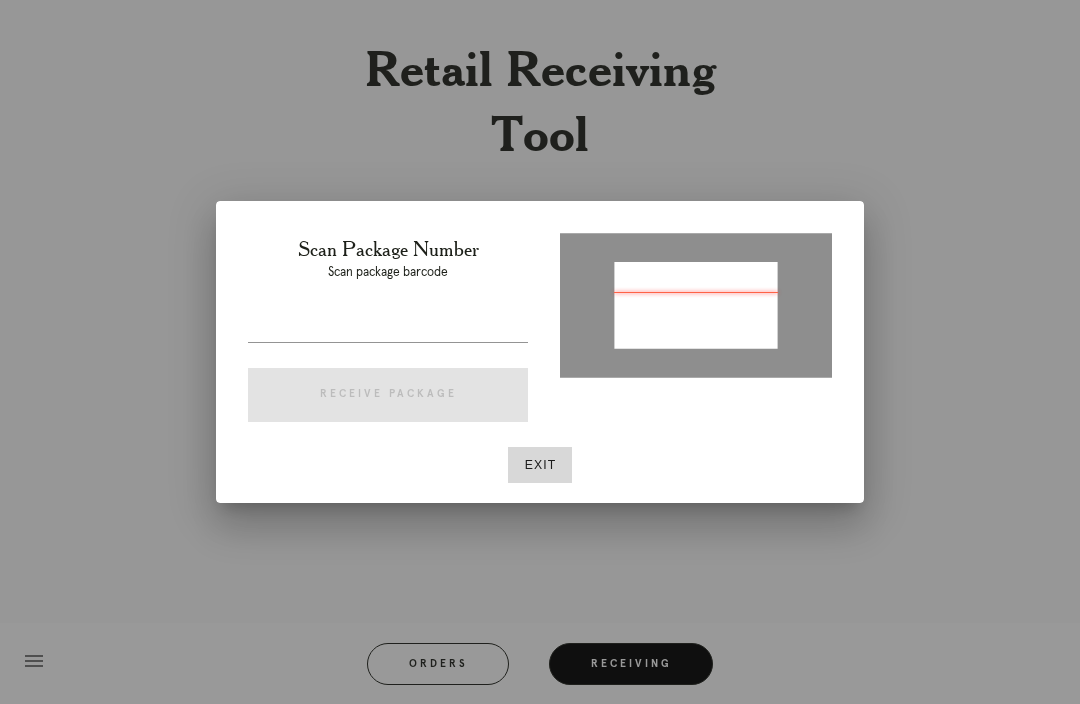 type on "[PACKAGE_NUMBER]" 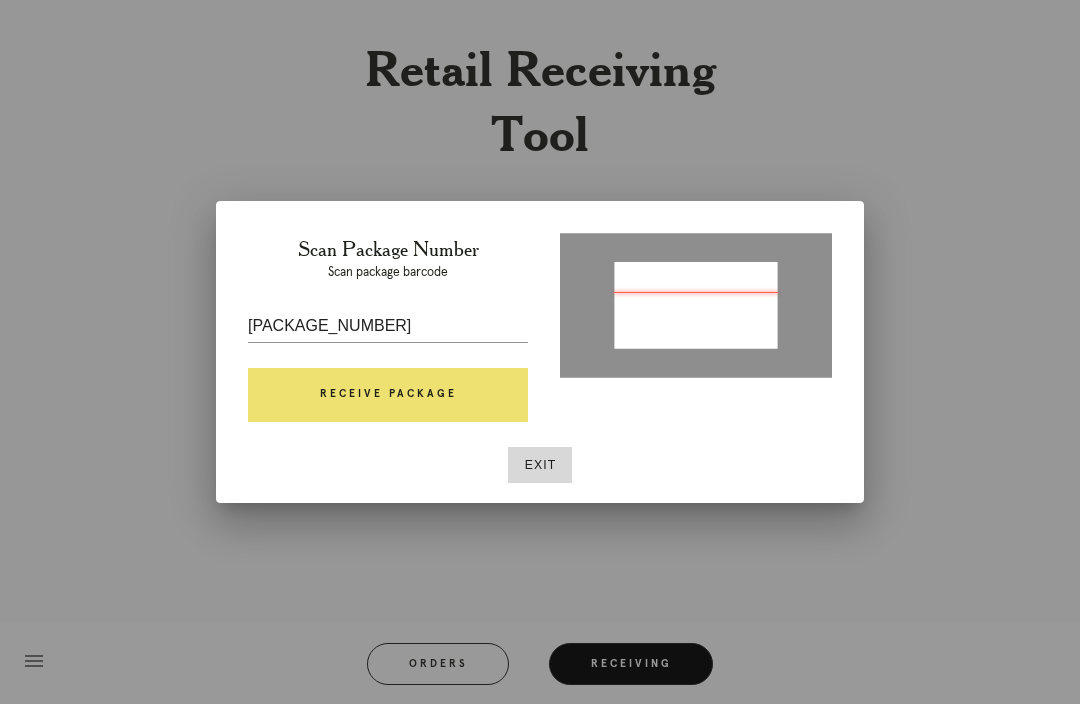 click on "Receive Package" at bounding box center (388, 395) 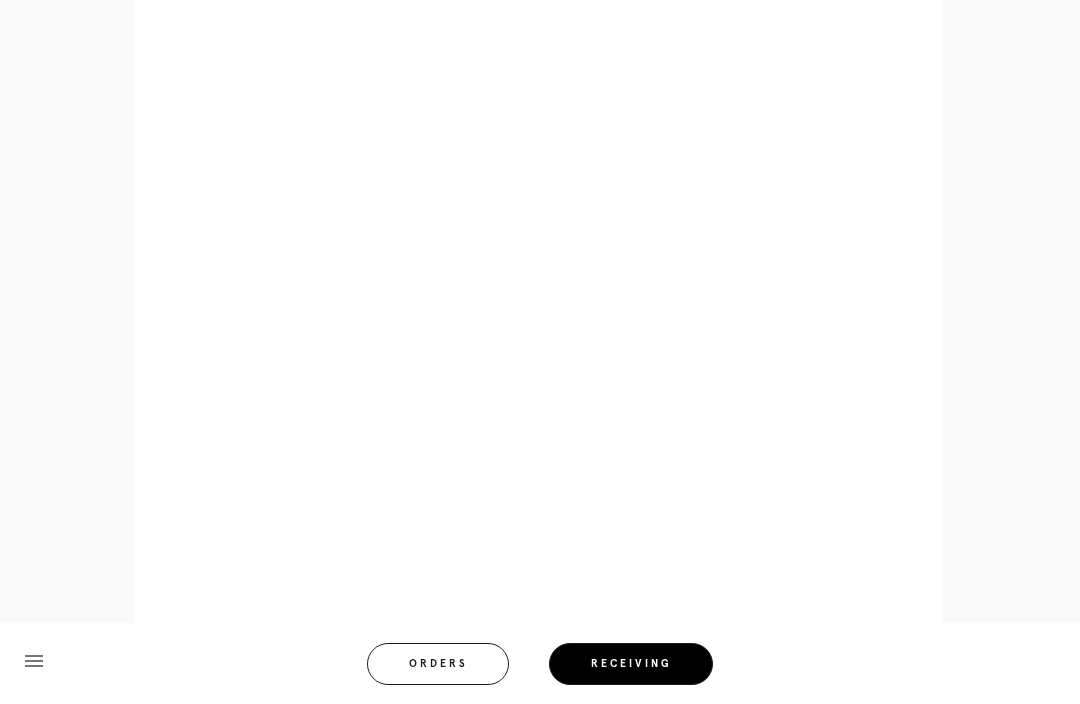 scroll, scrollTop: 891, scrollLeft: 0, axis: vertical 